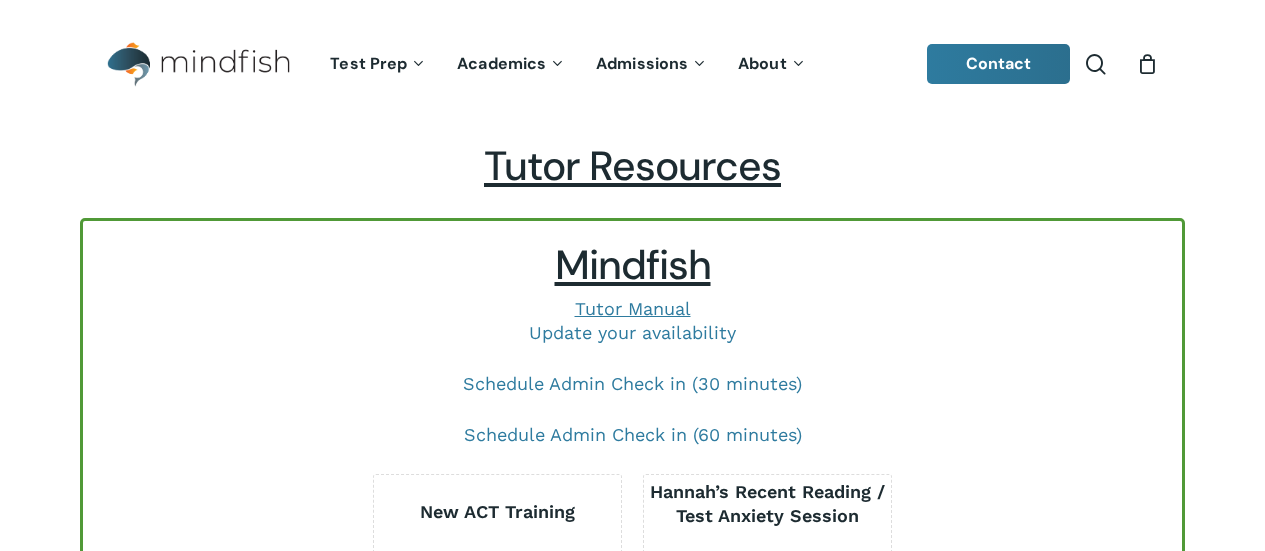 scroll, scrollTop: 0, scrollLeft: 0, axis: both 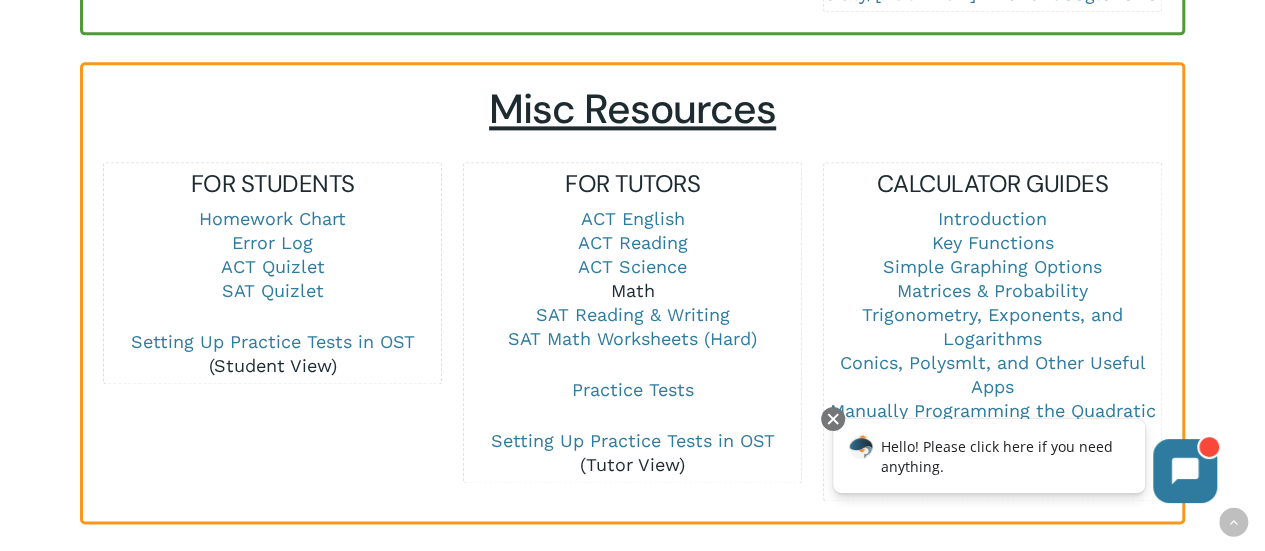 click on "Math" at bounding box center (633, 290) 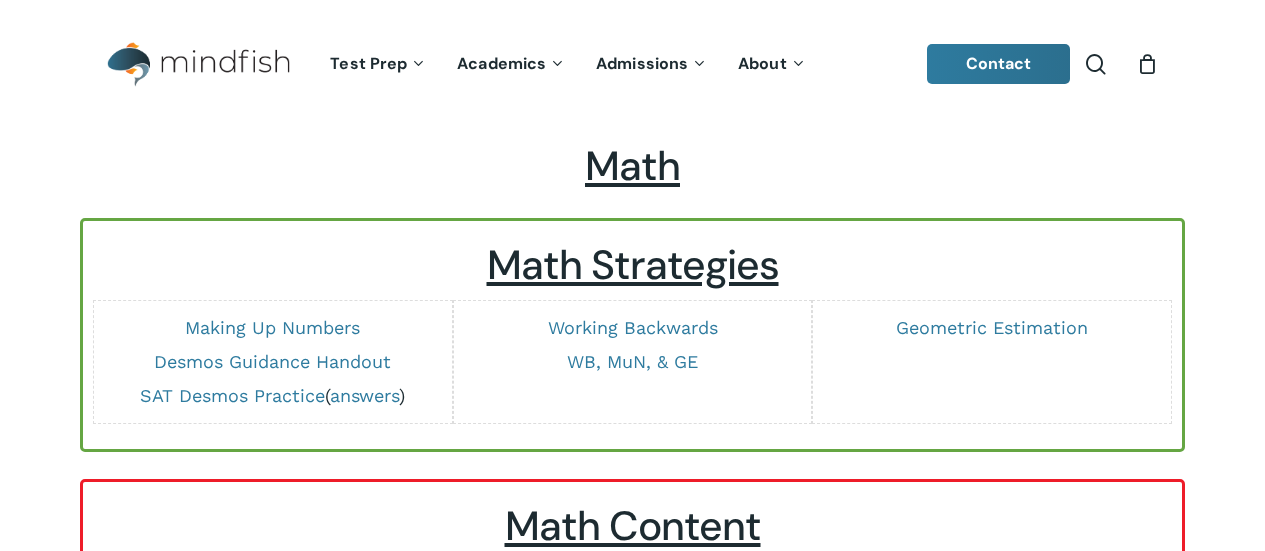 scroll, scrollTop: 0, scrollLeft: 0, axis: both 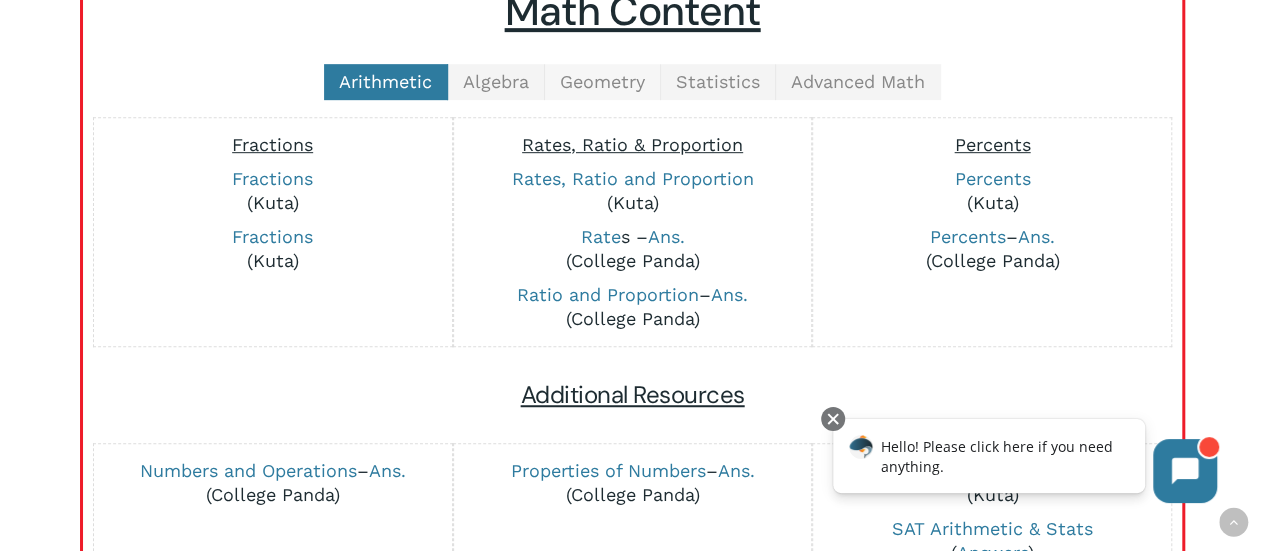 click on "Geometry" at bounding box center [602, 81] 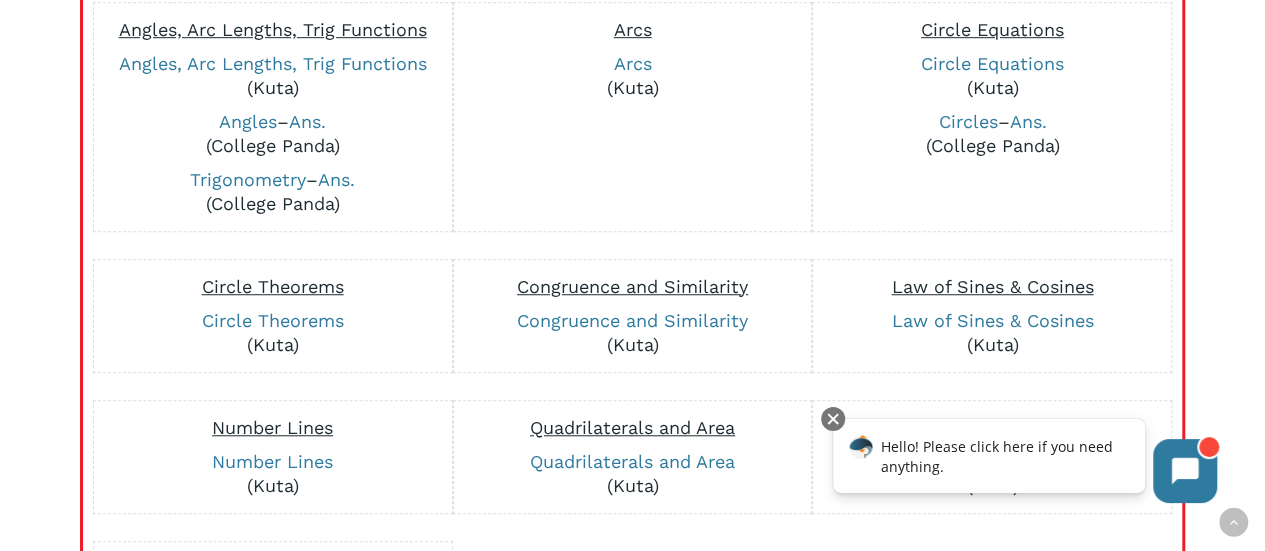 scroll, scrollTop: 663, scrollLeft: 0, axis: vertical 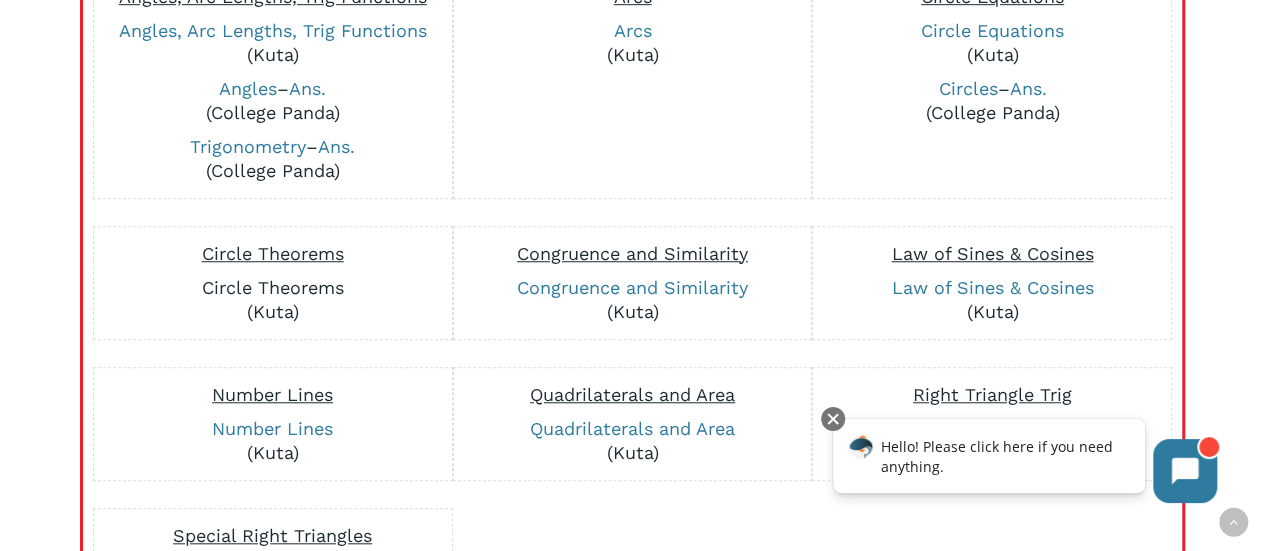 click on "Circle Theorems" at bounding box center (273, 287) 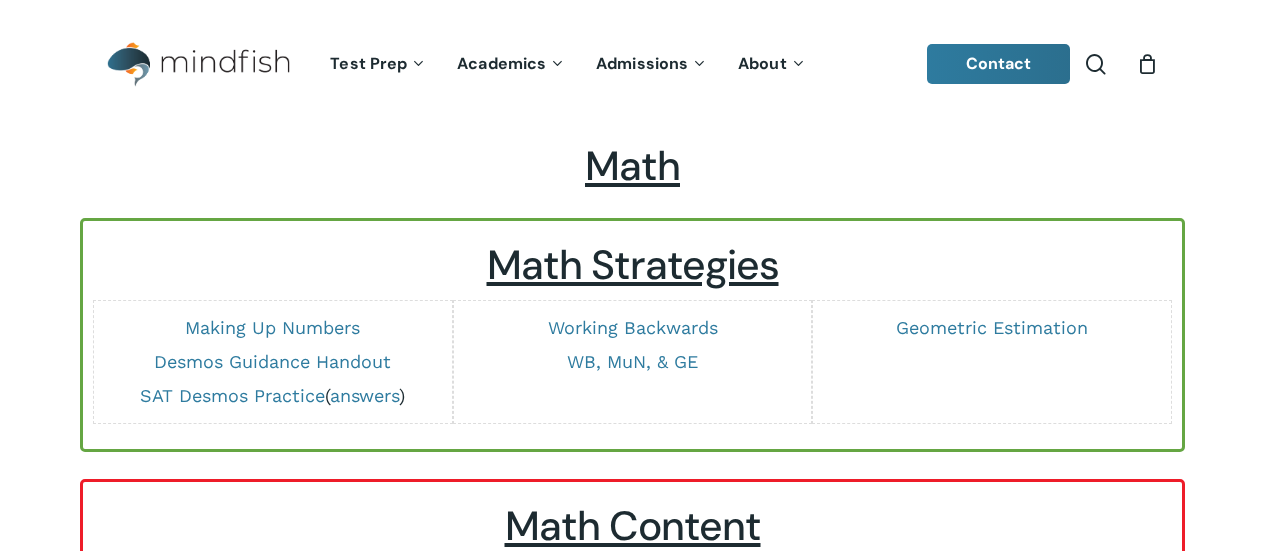 scroll, scrollTop: 663, scrollLeft: 0, axis: vertical 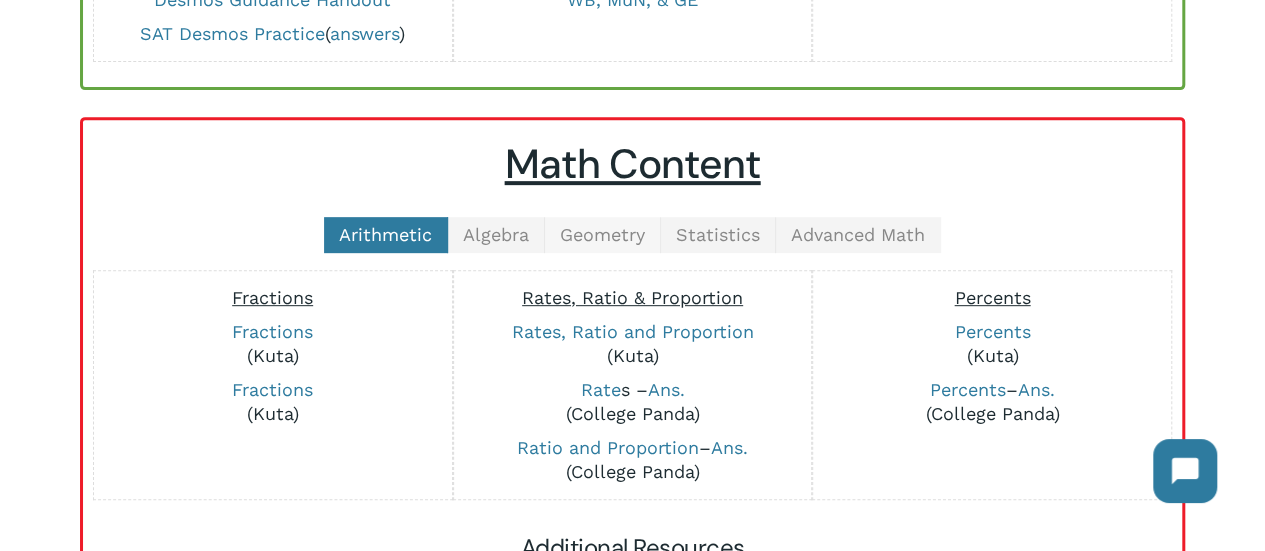 click on "Geometry" at bounding box center (602, 234) 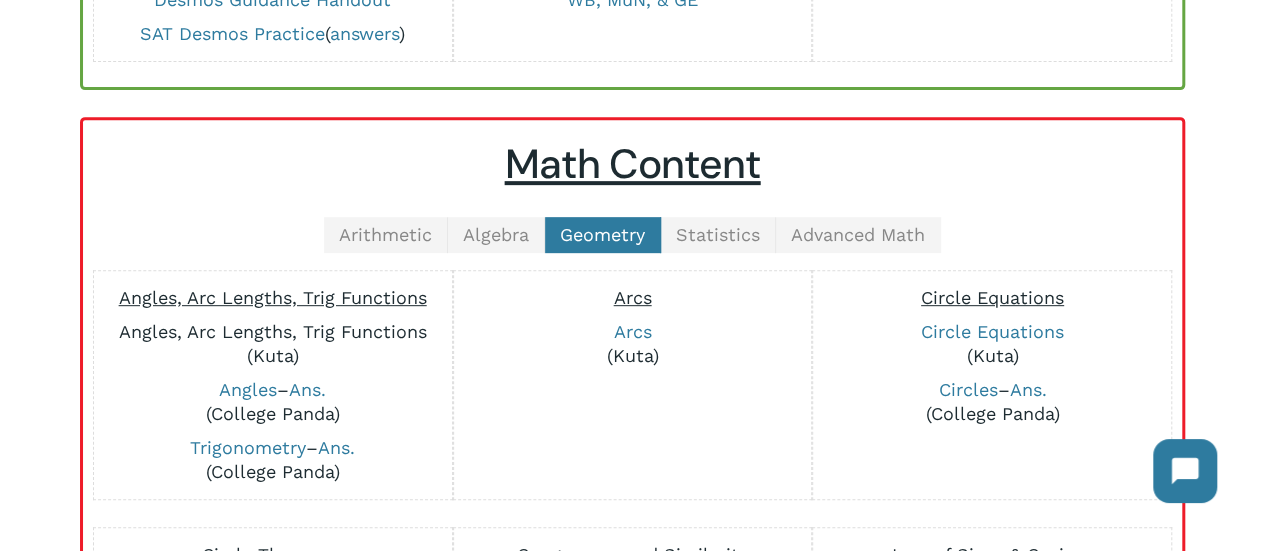 click on "Angles, Arc Lengths, Trig Functions" at bounding box center [273, 331] 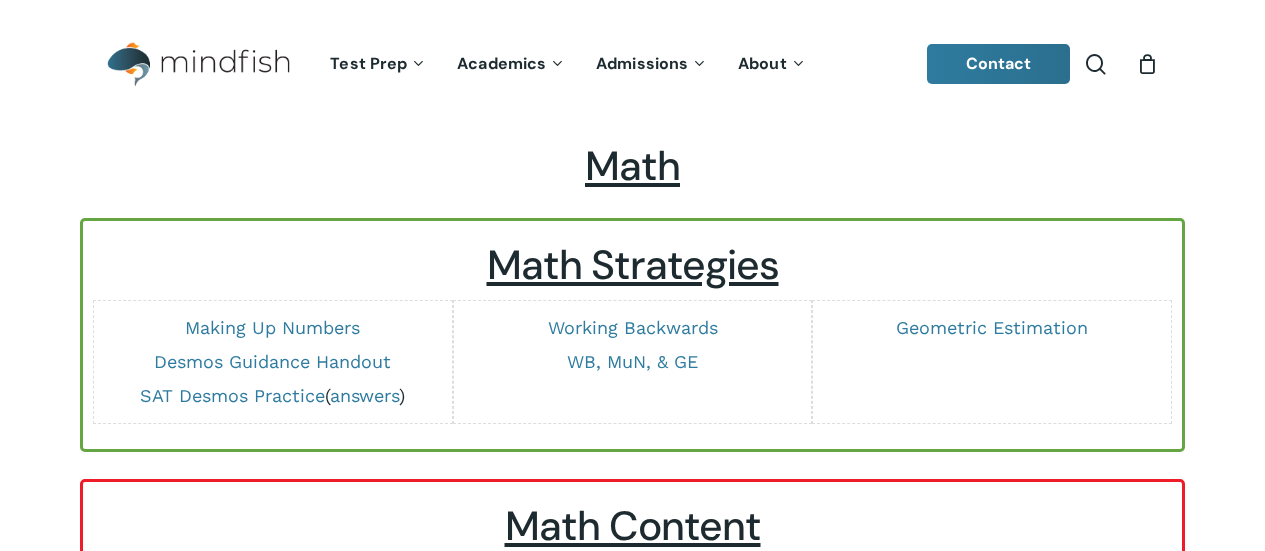 scroll, scrollTop: 362, scrollLeft: 0, axis: vertical 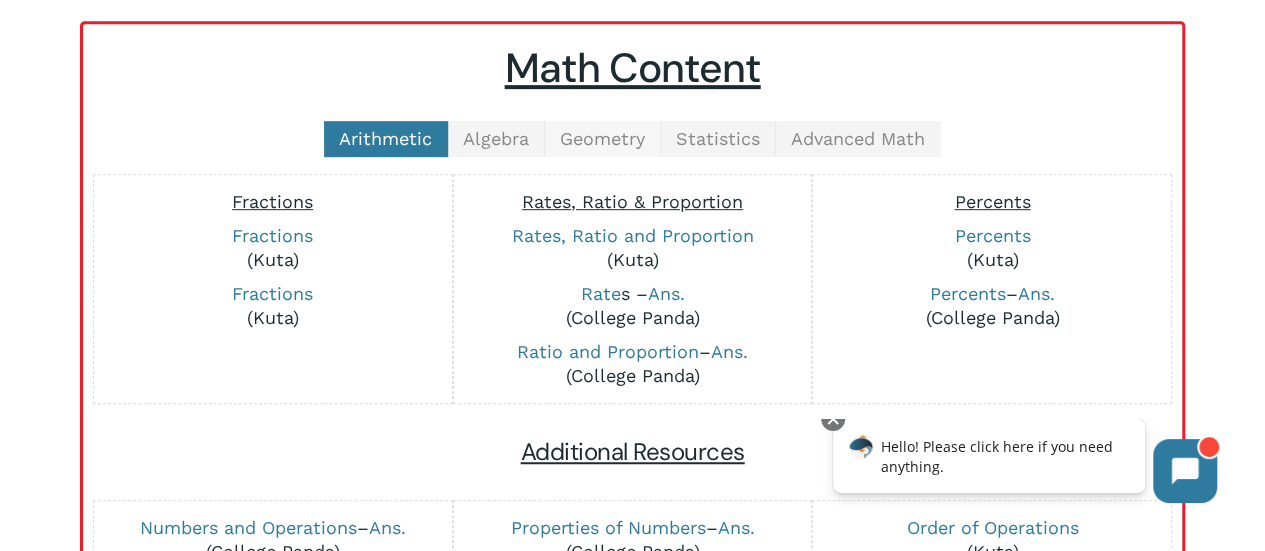 click on "Geometry" at bounding box center (602, 138) 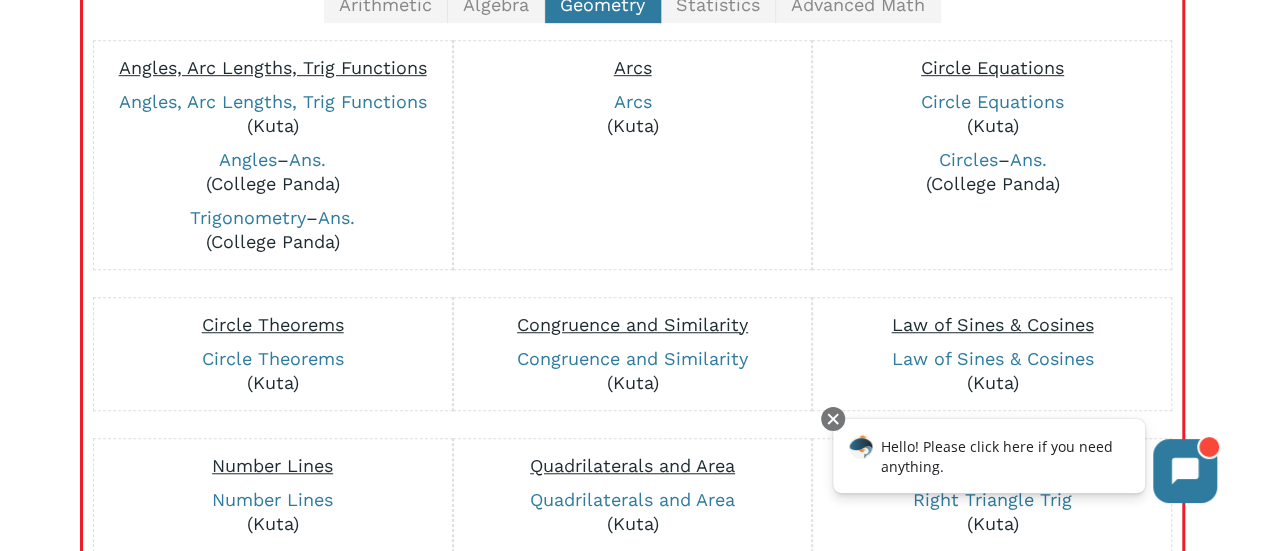 scroll, scrollTop: 592, scrollLeft: 0, axis: vertical 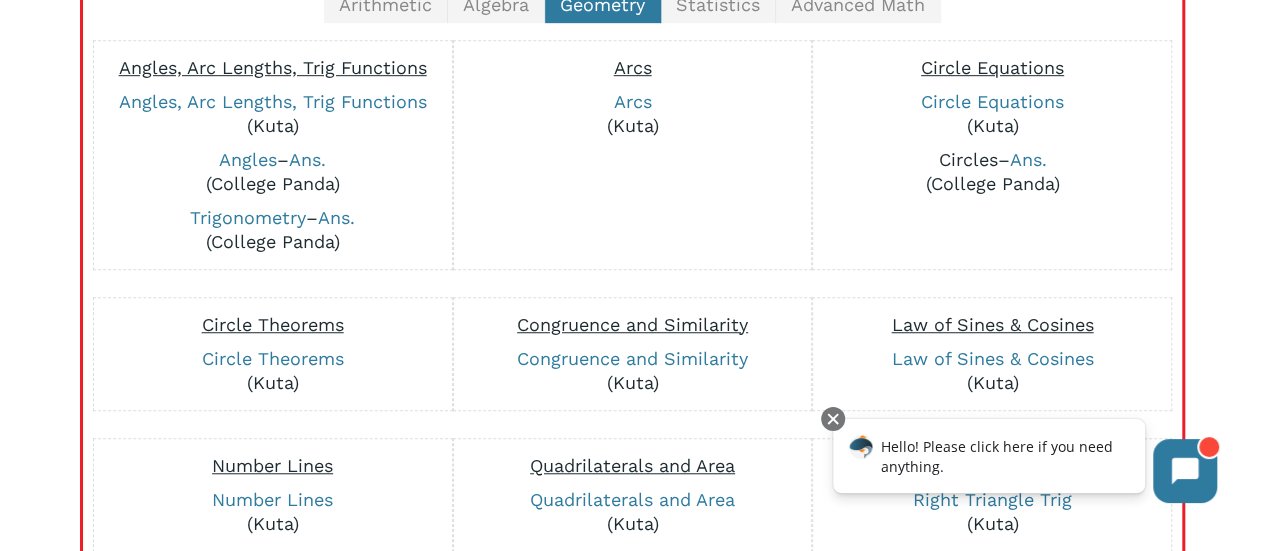 click on "Circles" at bounding box center [967, 159] 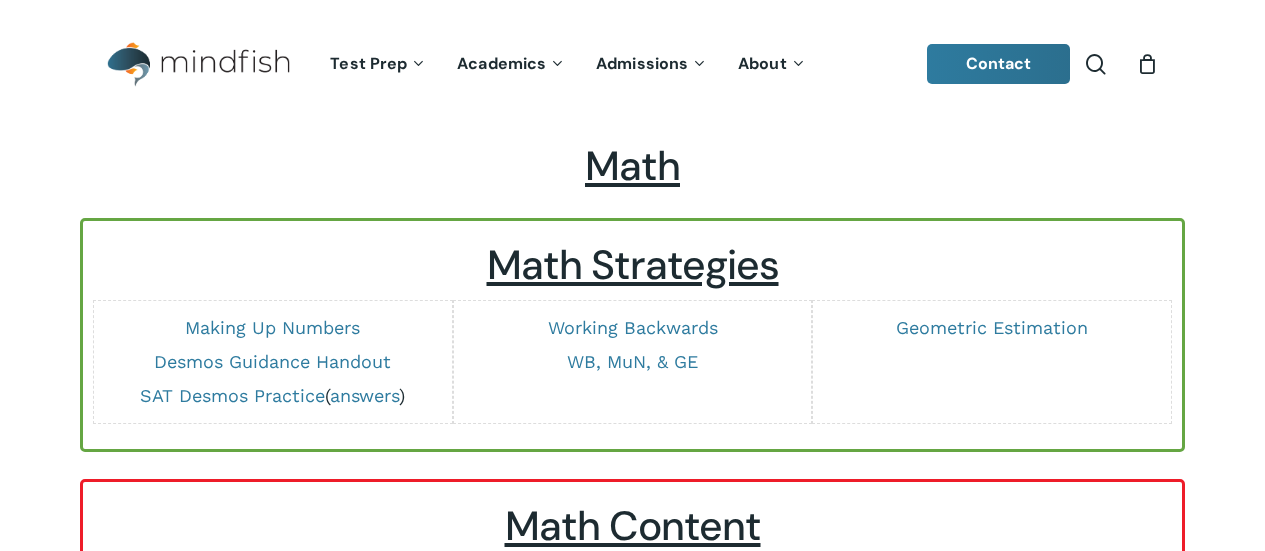 scroll, scrollTop: 592, scrollLeft: 0, axis: vertical 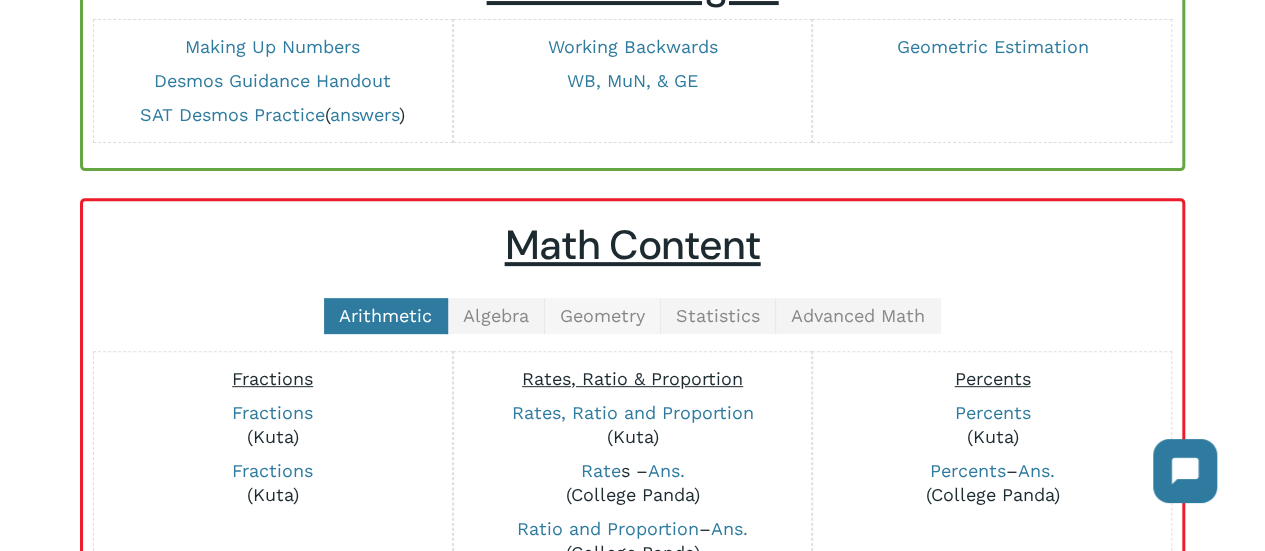 click on "Geometry" at bounding box center [602, 315] 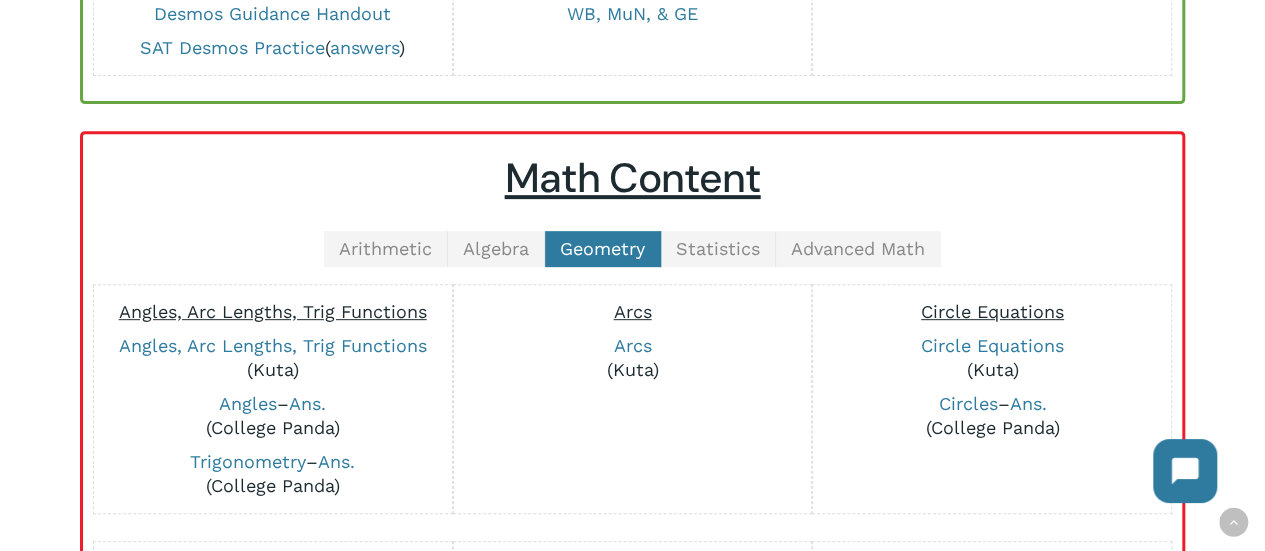 scroll, scrollTop: 355, scrollLeft: 0, axis: vertical 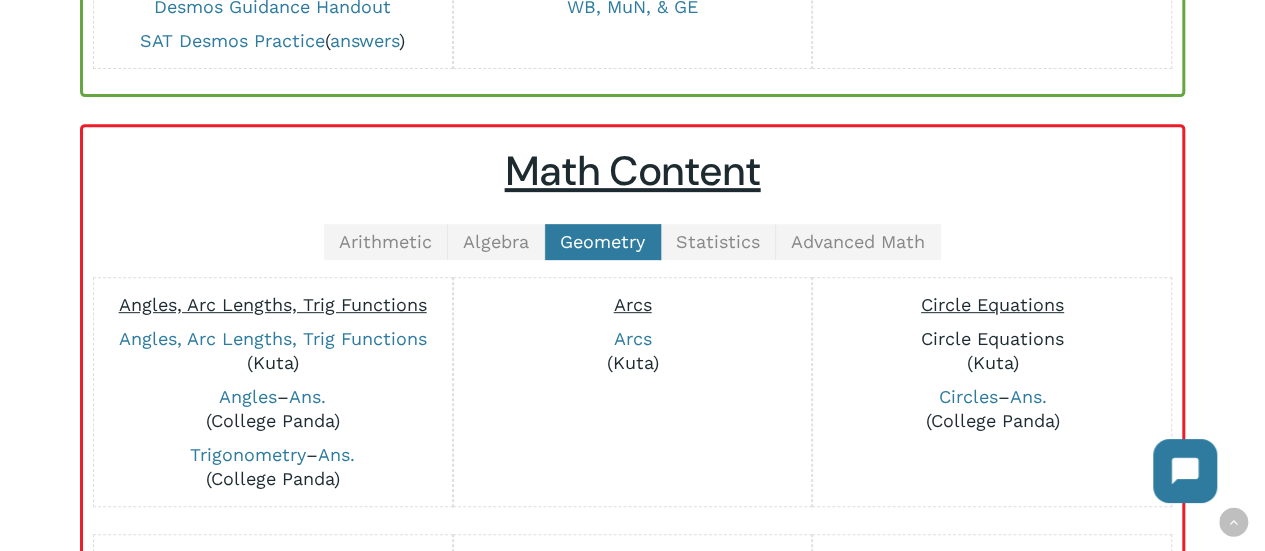 click on "Circle Equations" at bounding box center (992, 338) 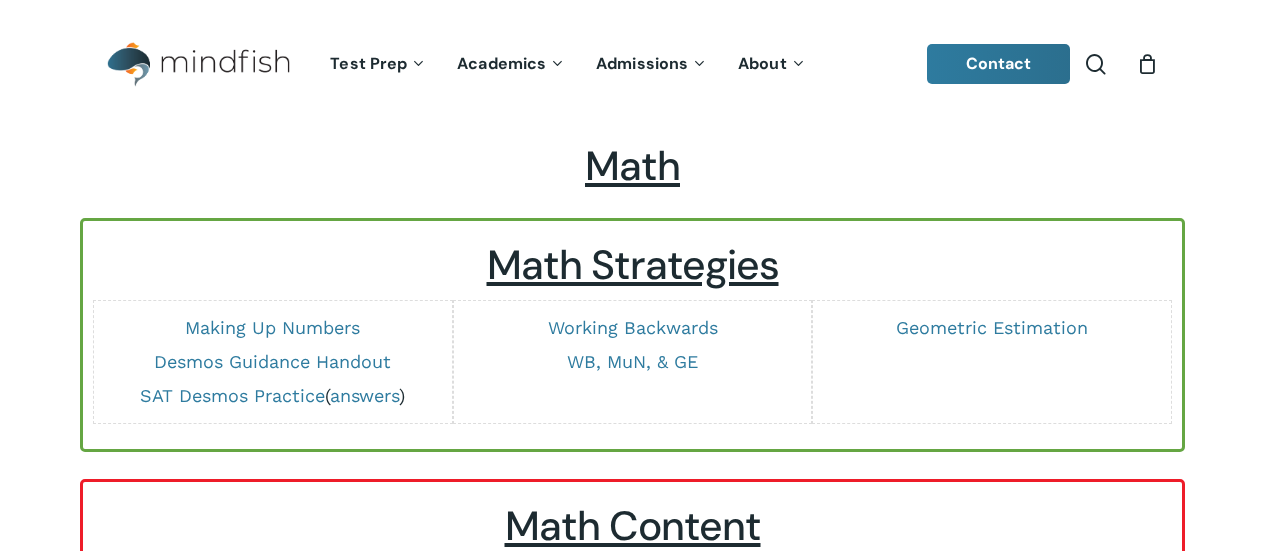 scroll, scrollTop: 355, scrollLeft: 0, axis: vertical 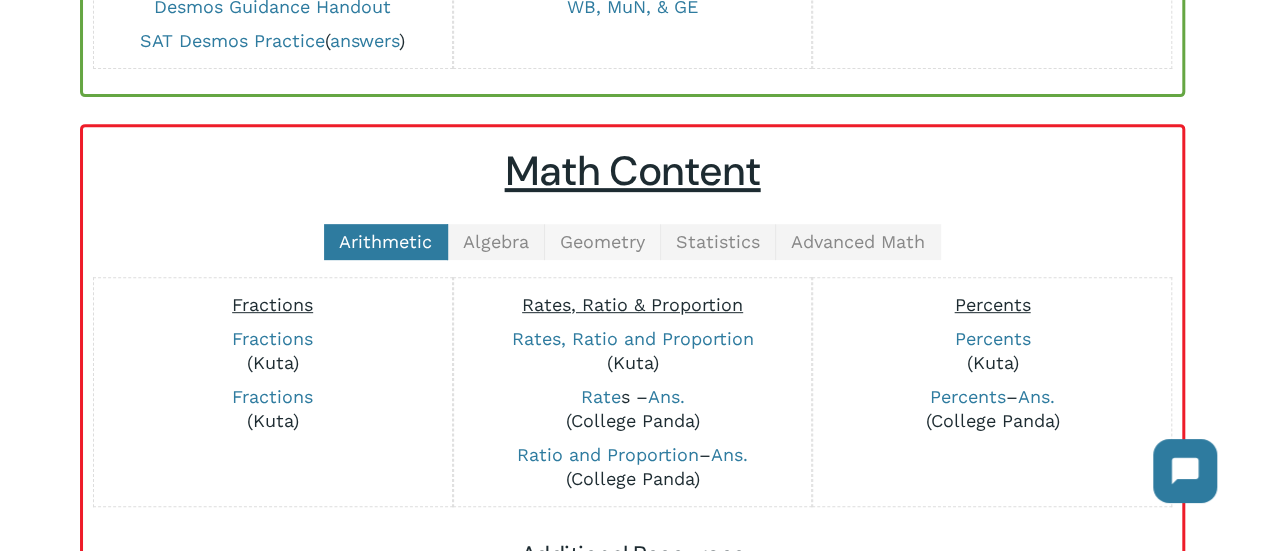click on "Geometry" at bounding box center [602, 241] 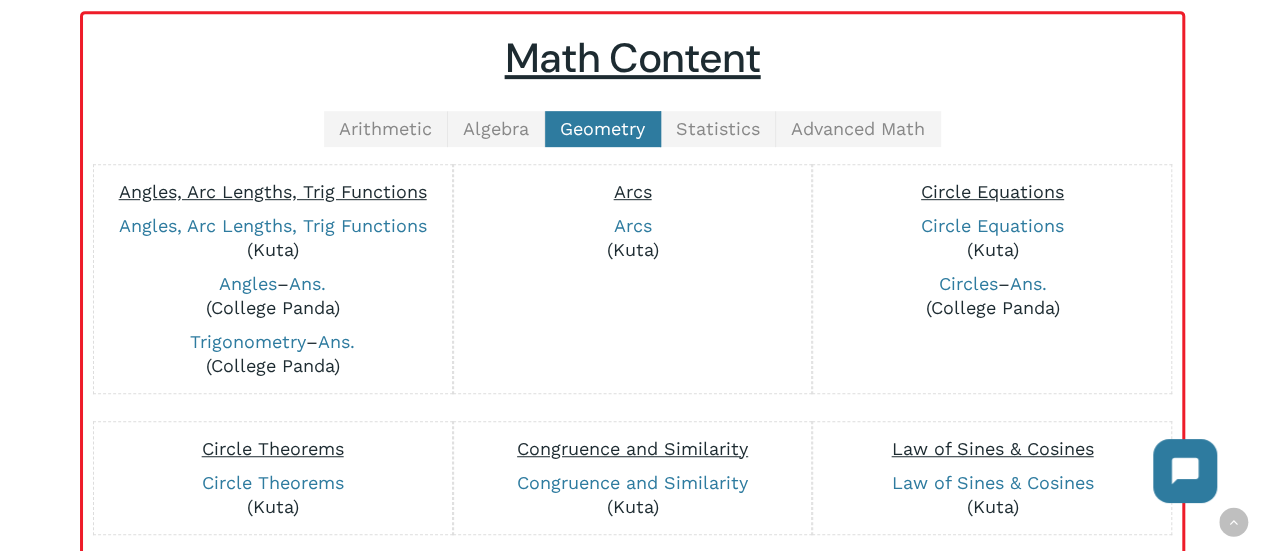 scroll, scrollTop: 475, scrollLeft: 0, axis: vertical 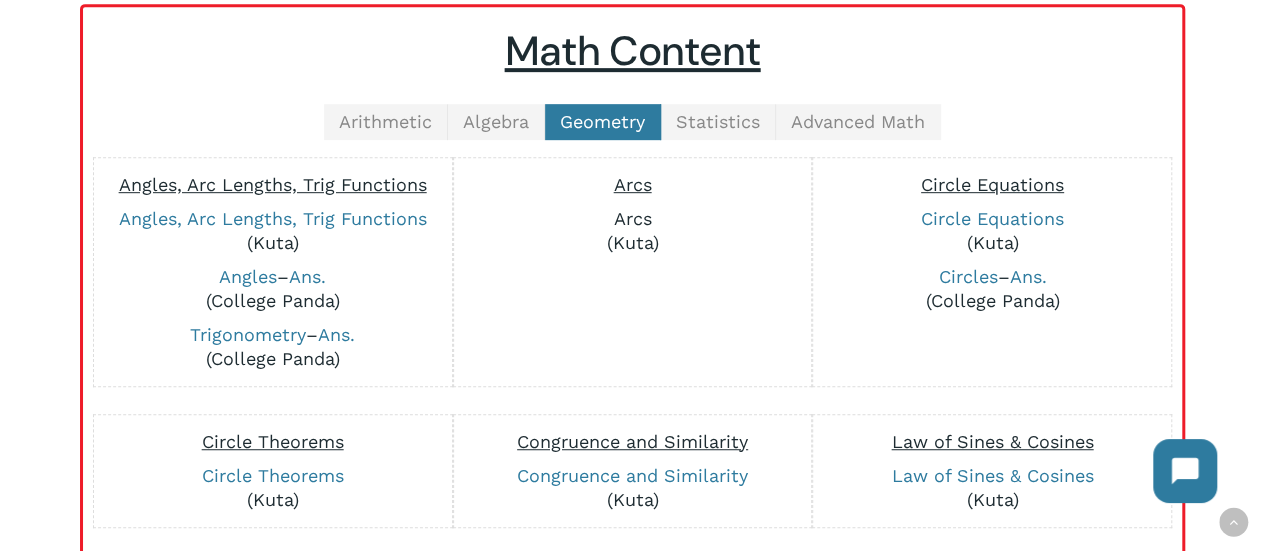 click on "Arcs" at bounding box center [633, 218] 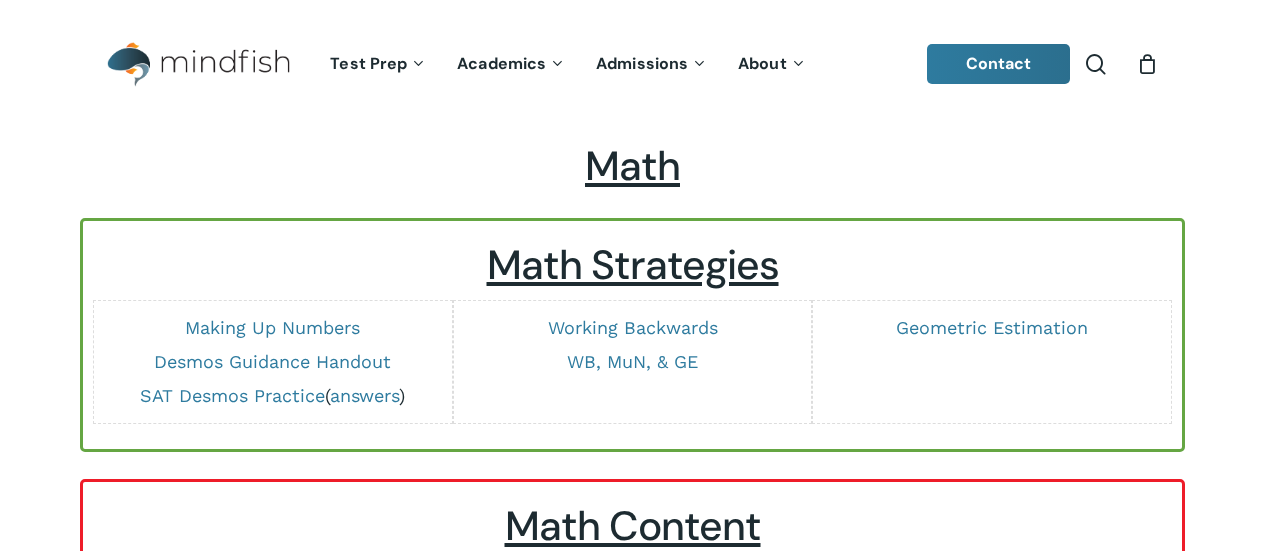 scroll, scrollTop: 475, scrollLeft: 0, axis: vertical 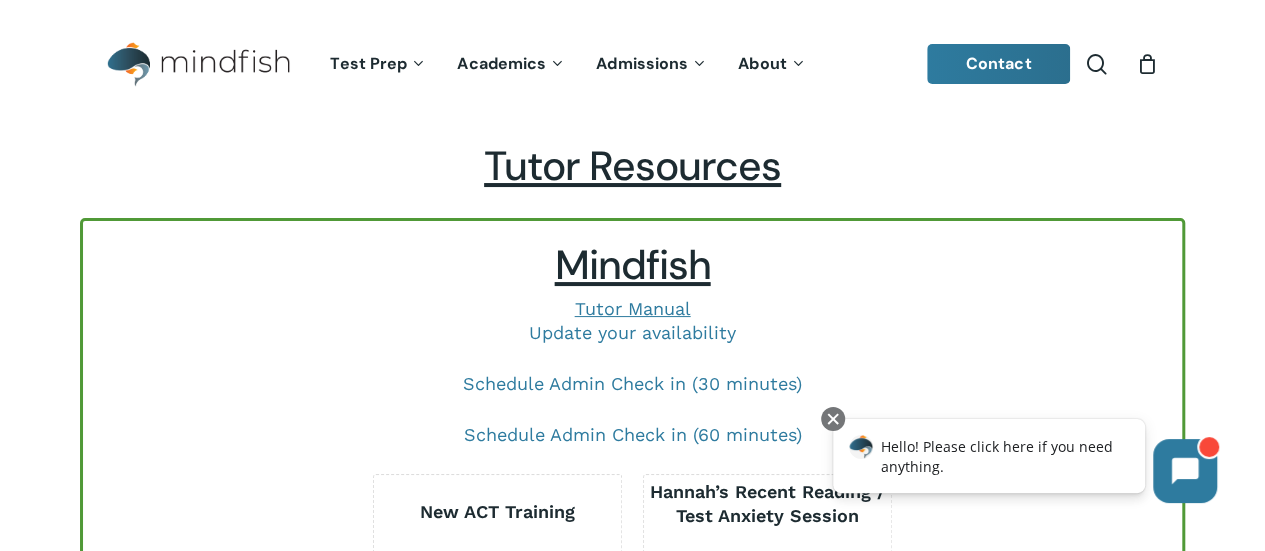 click on "Tutor Resources" at bounding box center [632, 166] 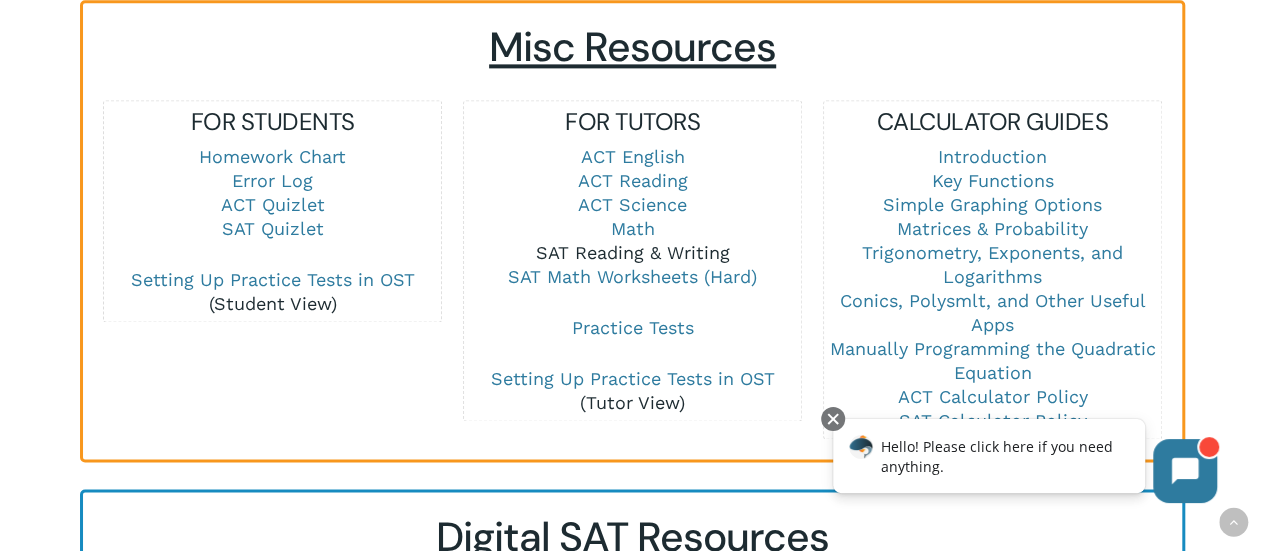 scroll, scrollTop: 1386, scrollLeft: 0, axis: vertical 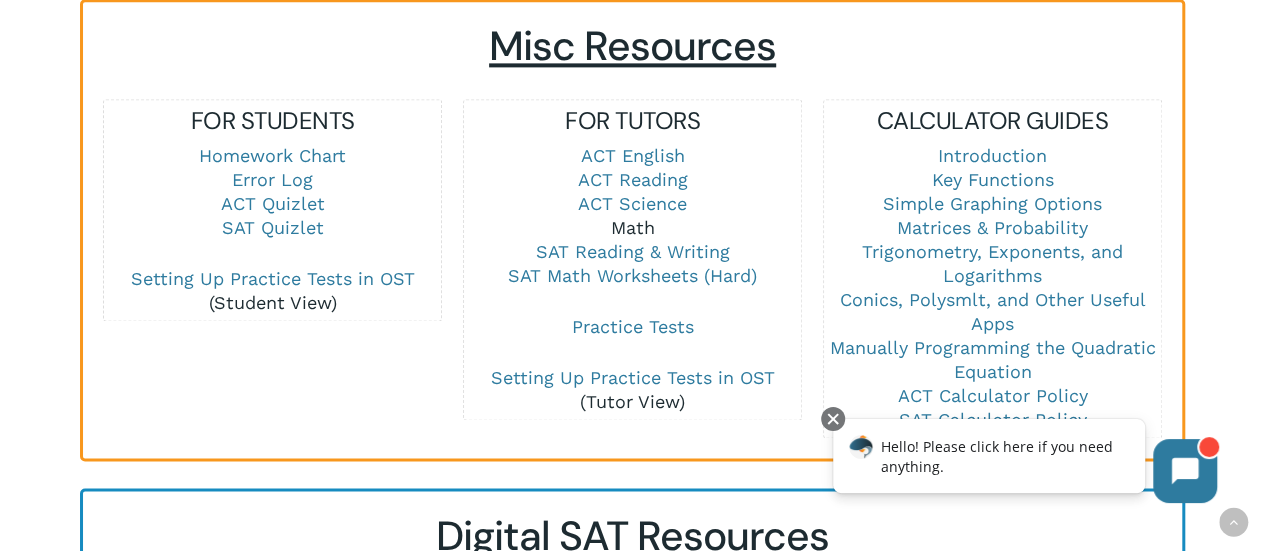 click on "Math" at bounding box center (633, 227) 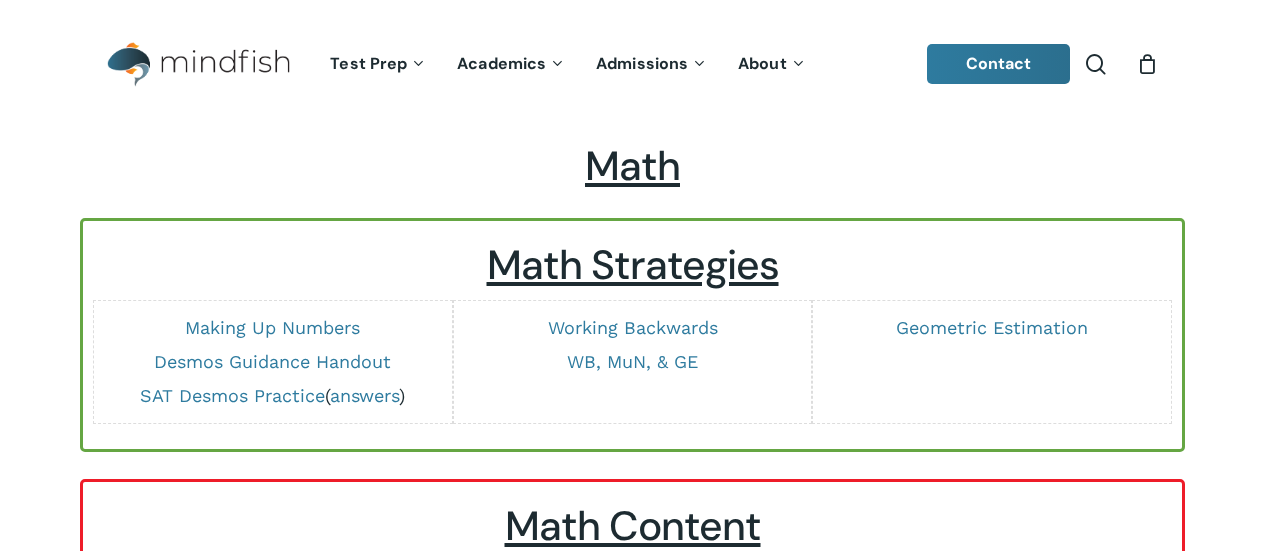 scroll, scrollTop: 0, scrollLeft: 0, axis: both 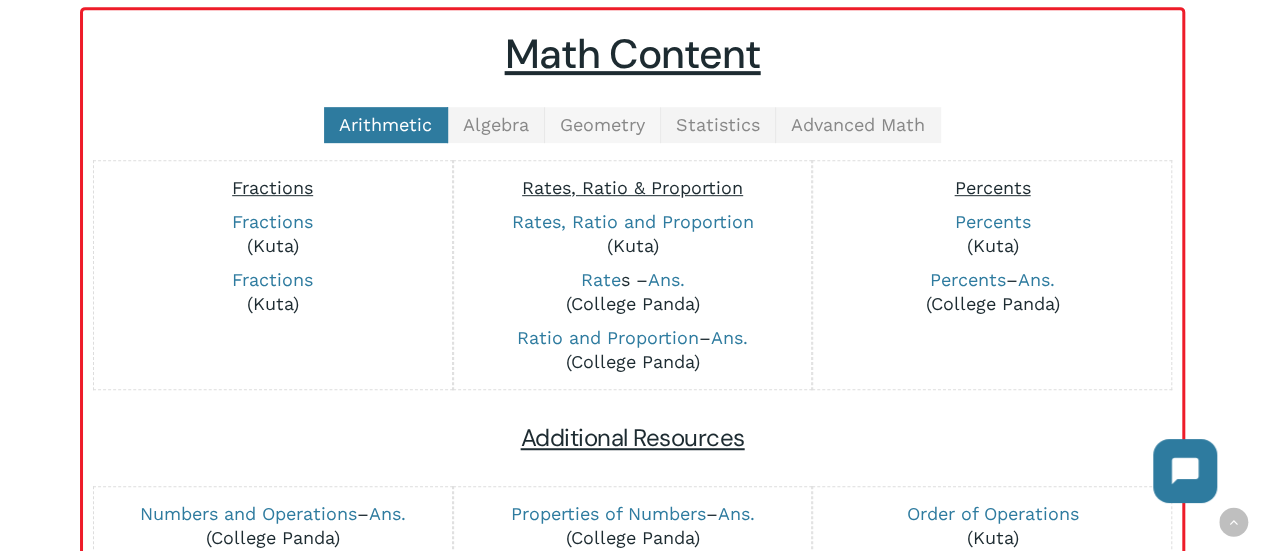 click on "Geometry" at bounding box center [602, 124] 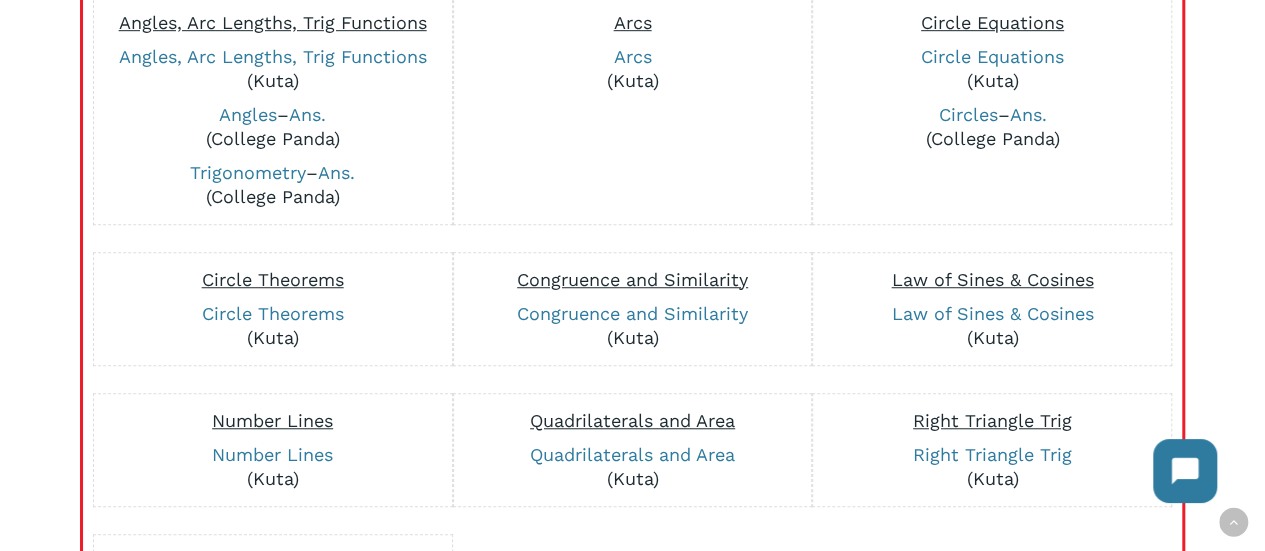 scroll, scrollTop: 628, scrollLeft: 0, axis: vertical 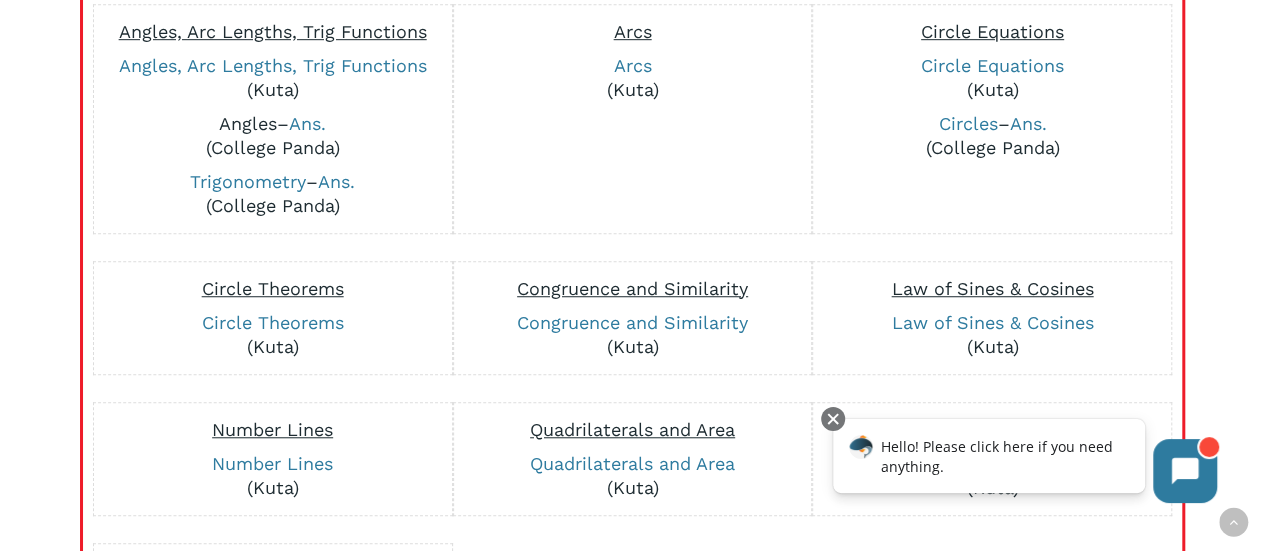 click on "Angles" at bounding box center [248, 123] 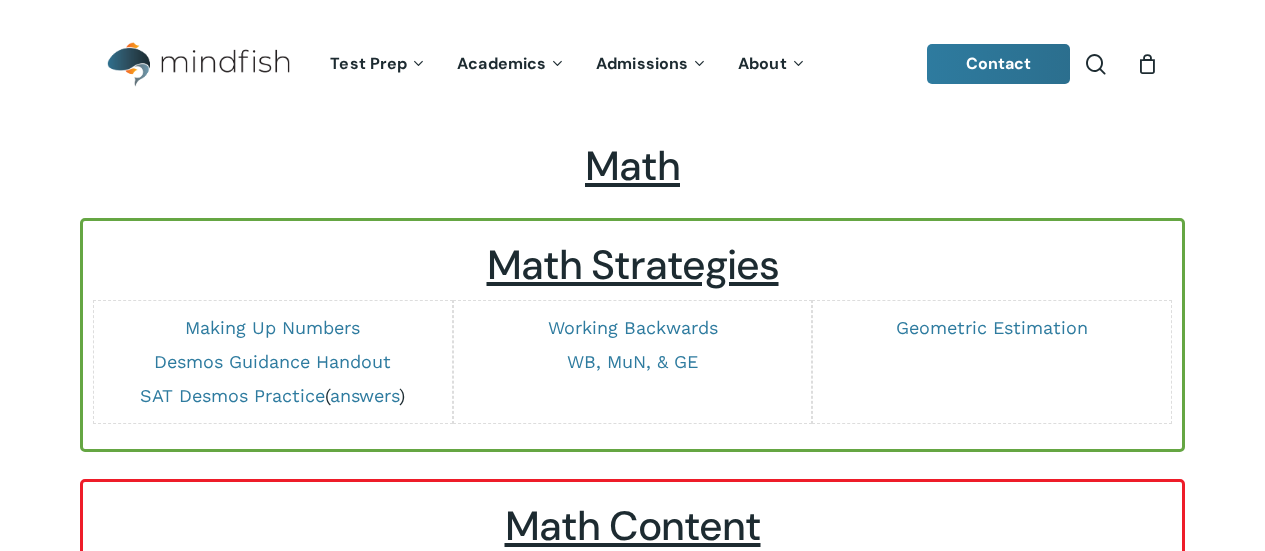 scroll, scrollTop: 628, scrollLeft: 0, axis: vertical 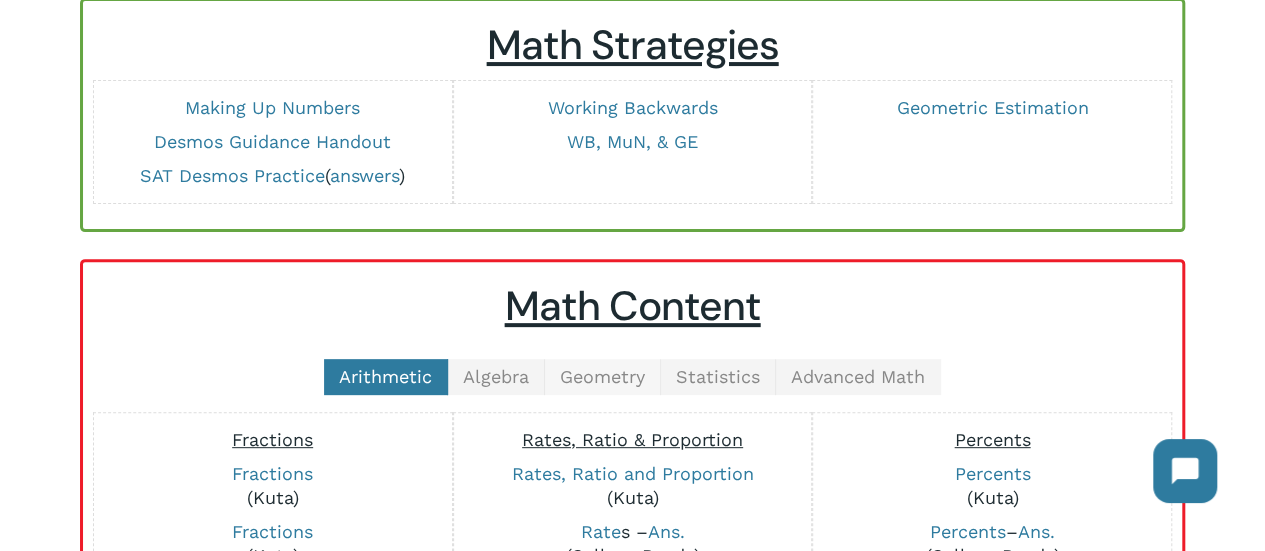 click on "Geometry" at bounding box center [603, 377] 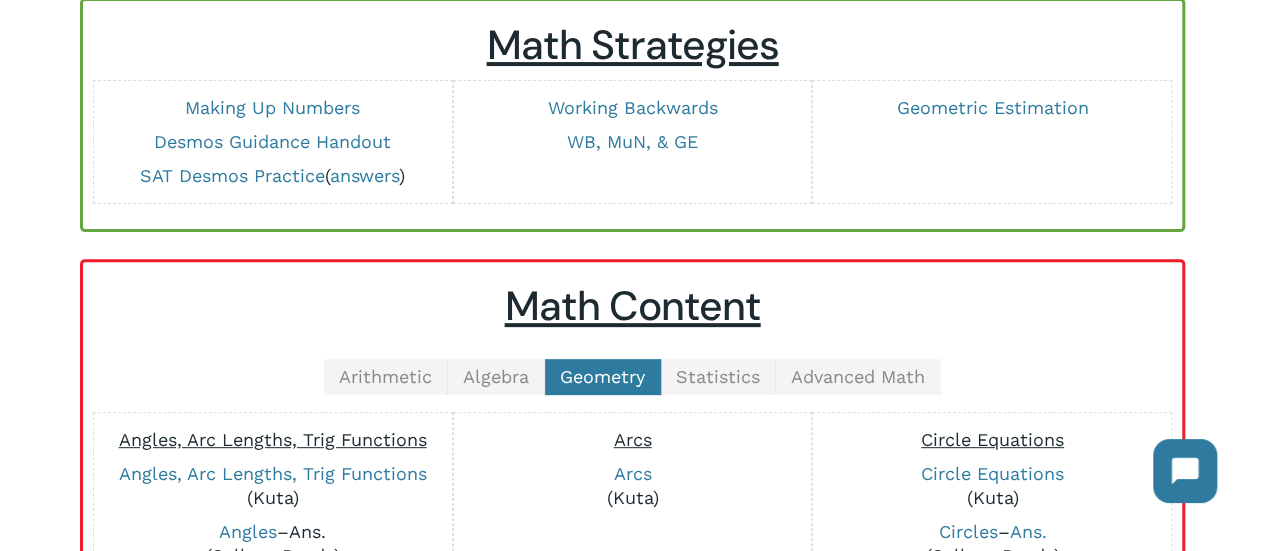 click on "Ans." at bounding box center [307, 531] 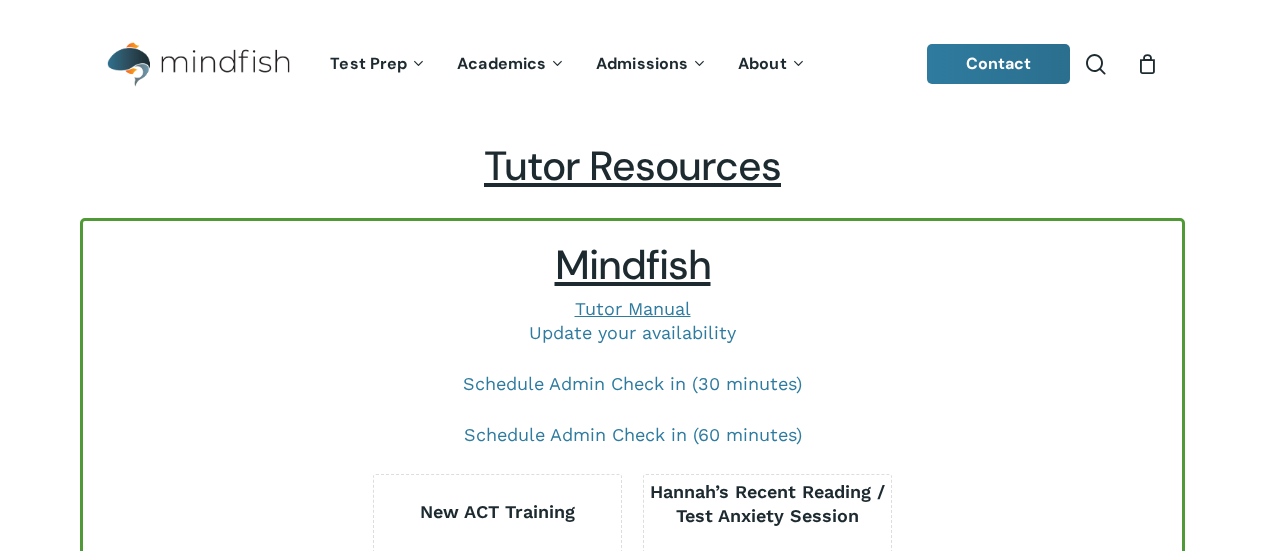 scroll, scrollTop: 0, scrollLeft: 0, axis: both 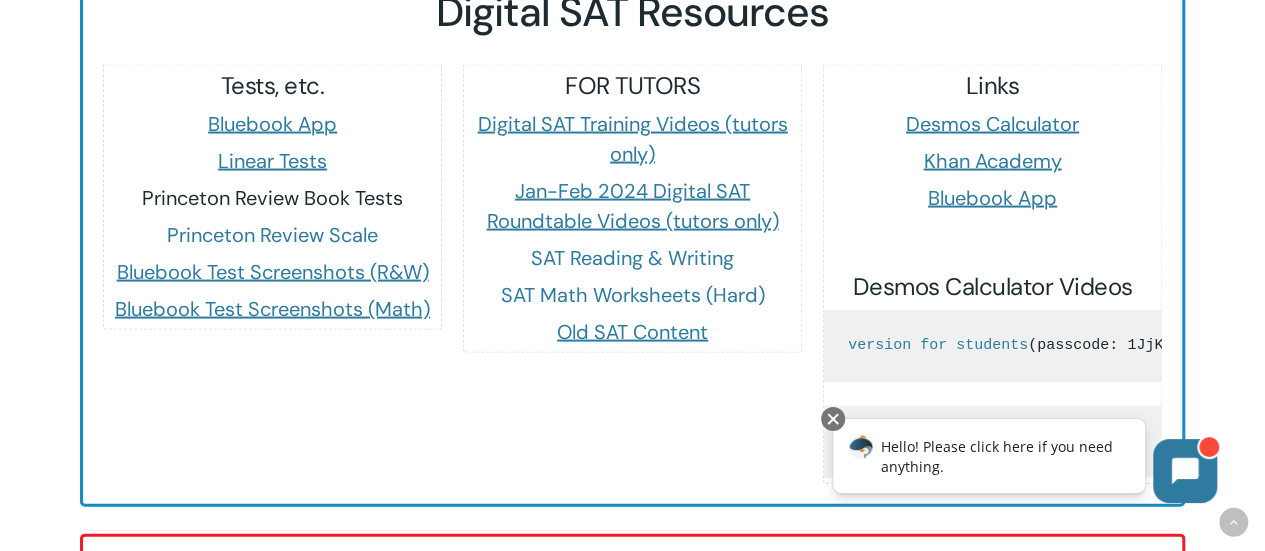 click on "Princeton Review Book Tests" at bounding box center (272, 198) 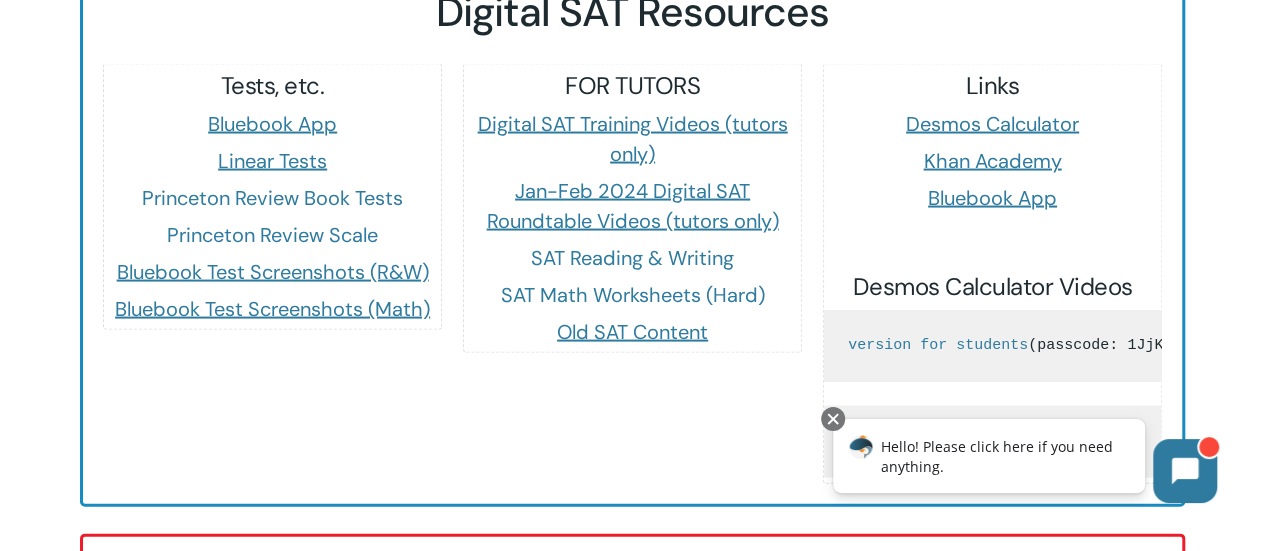 scroll, scrollTop: 1909, scrollLeft: 0, axis: vertical 